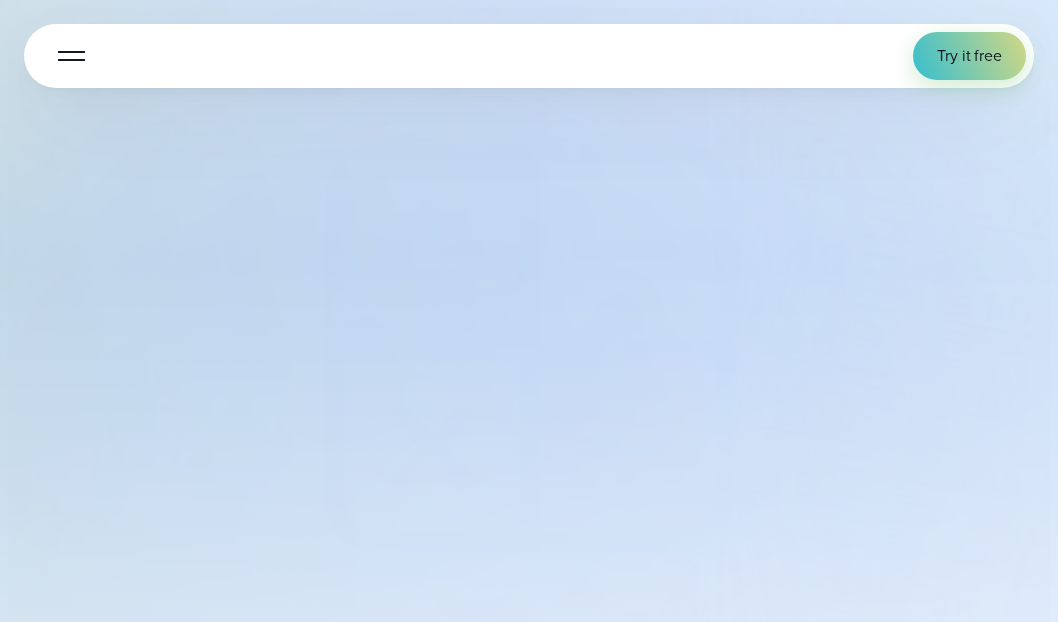 scroll, scrollTop: 0, scrollLeft: 0, axis: both 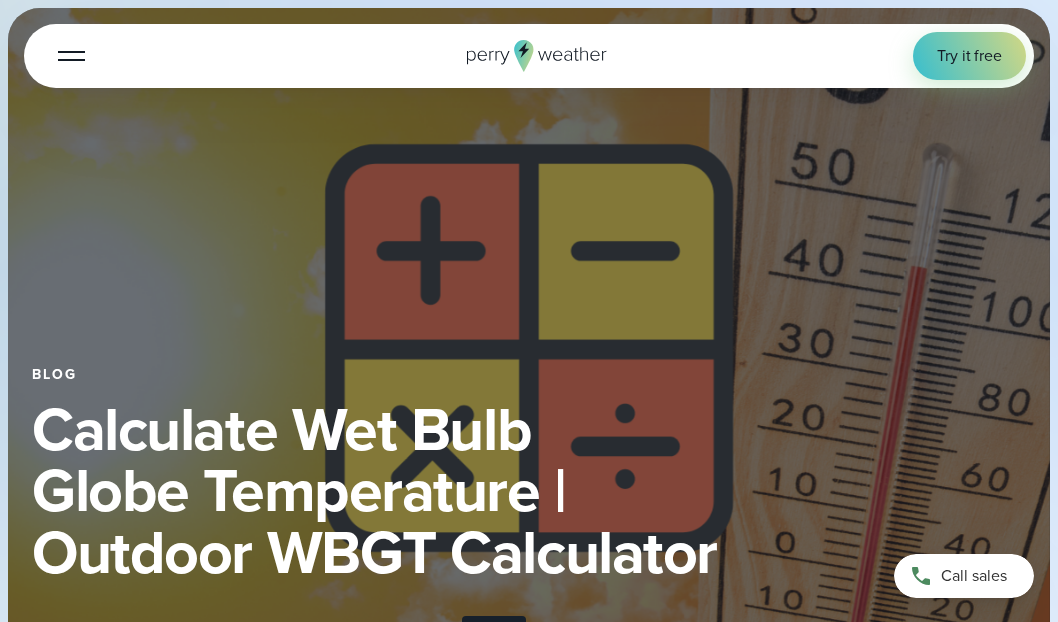 type on "*******" 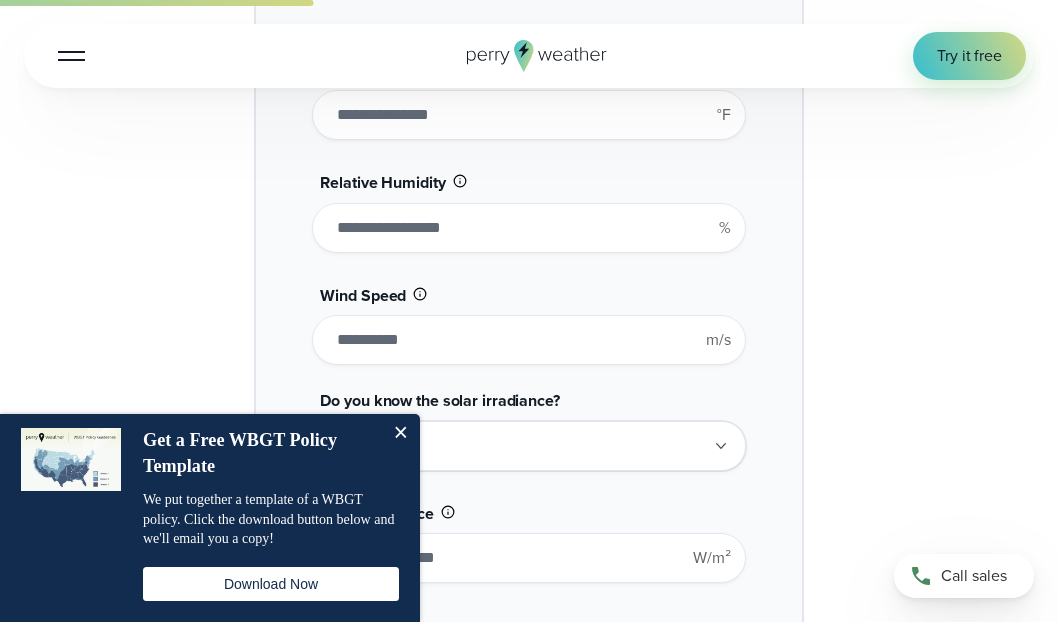 scroll, scrollTop: 2304, scrollLeft: 0, axis: vertical 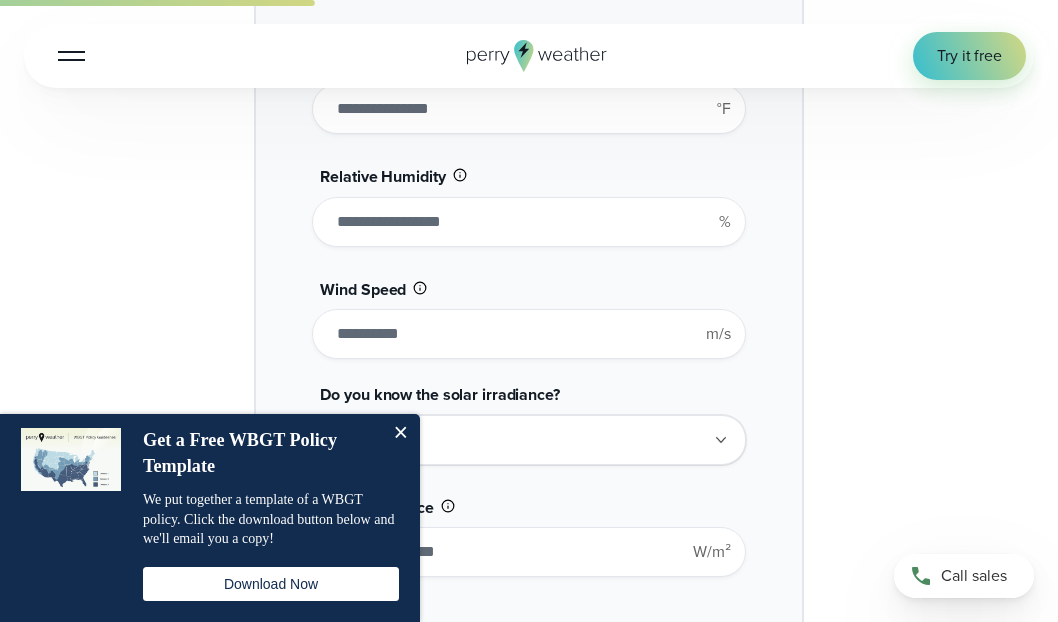 click at bounding box center (400, 434) 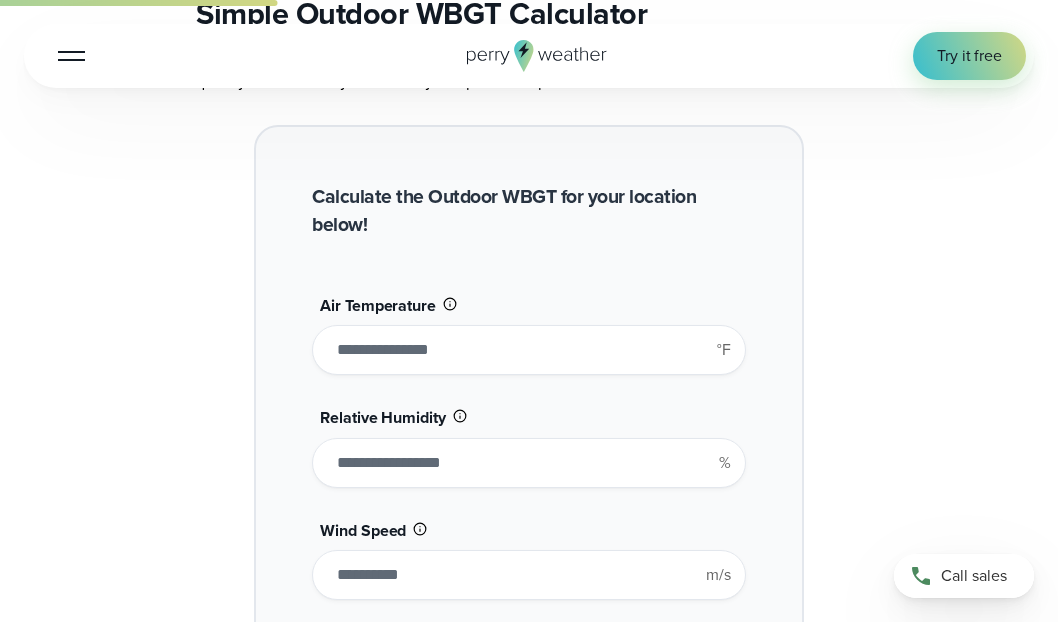 scroll, scrollTop: 2061, scrollLeft: 0, axis: vertical 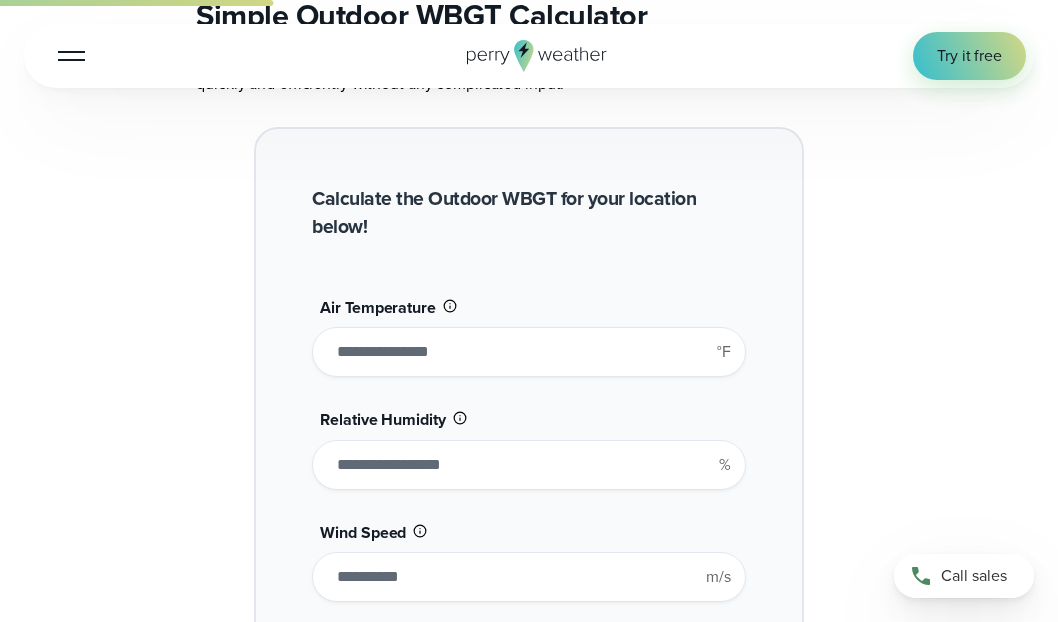 click on "**" at bounding box center (528, 352) 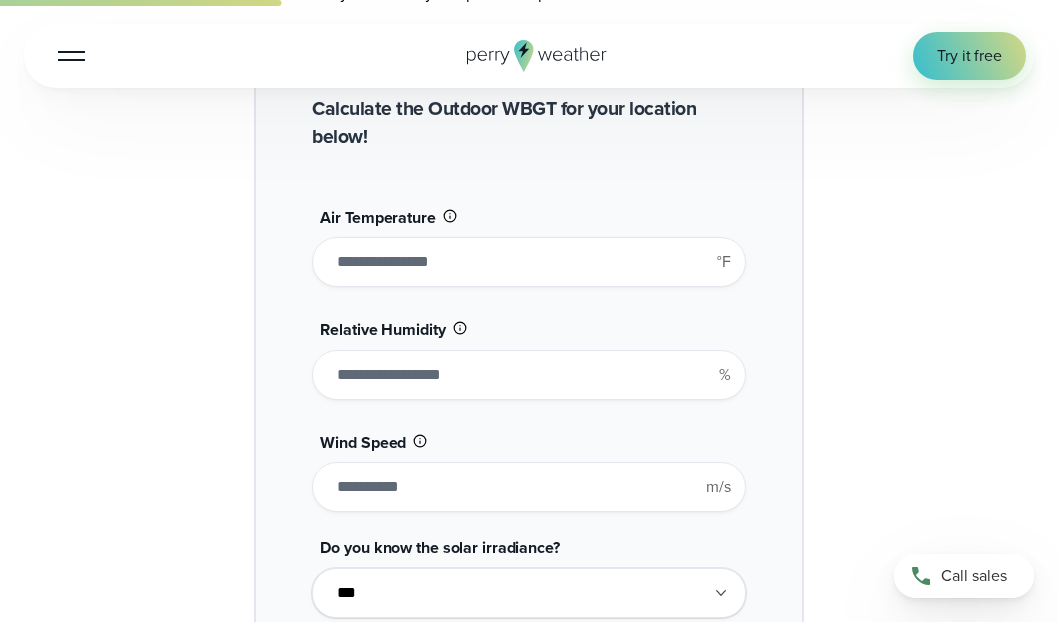 scroll, scrollTop: 2181, scrollLeft: 0, axis: vertical 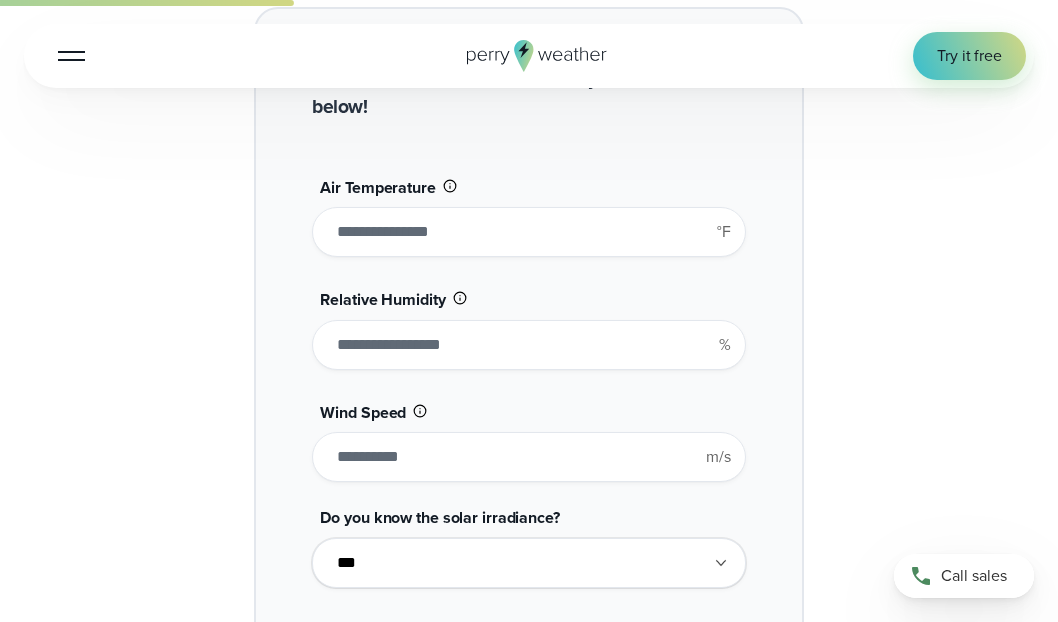 click on "****" at bounding box center [528, 457] 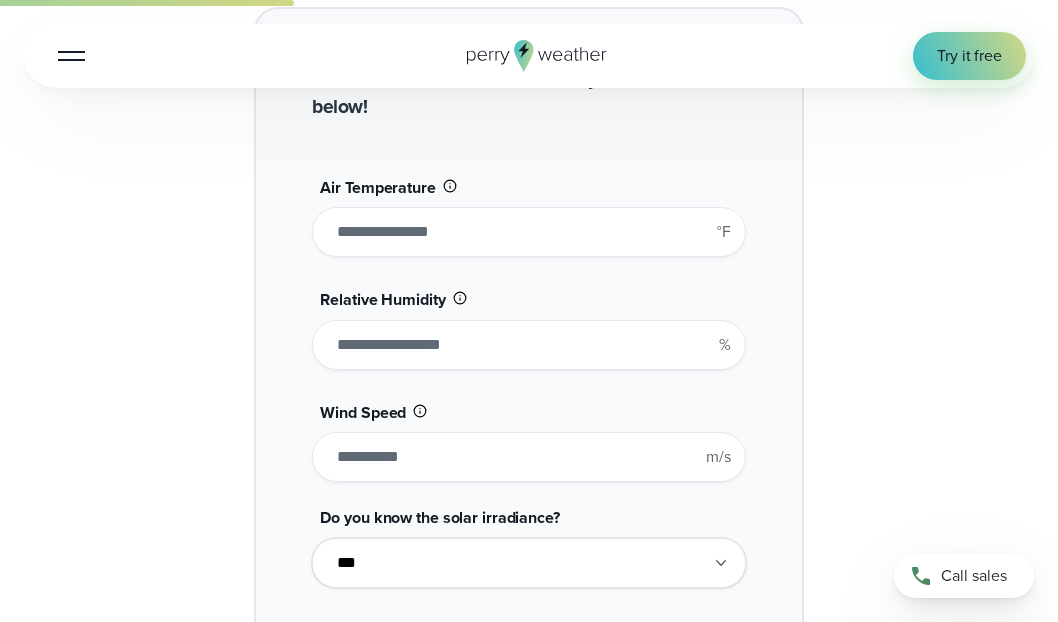 type on "*" 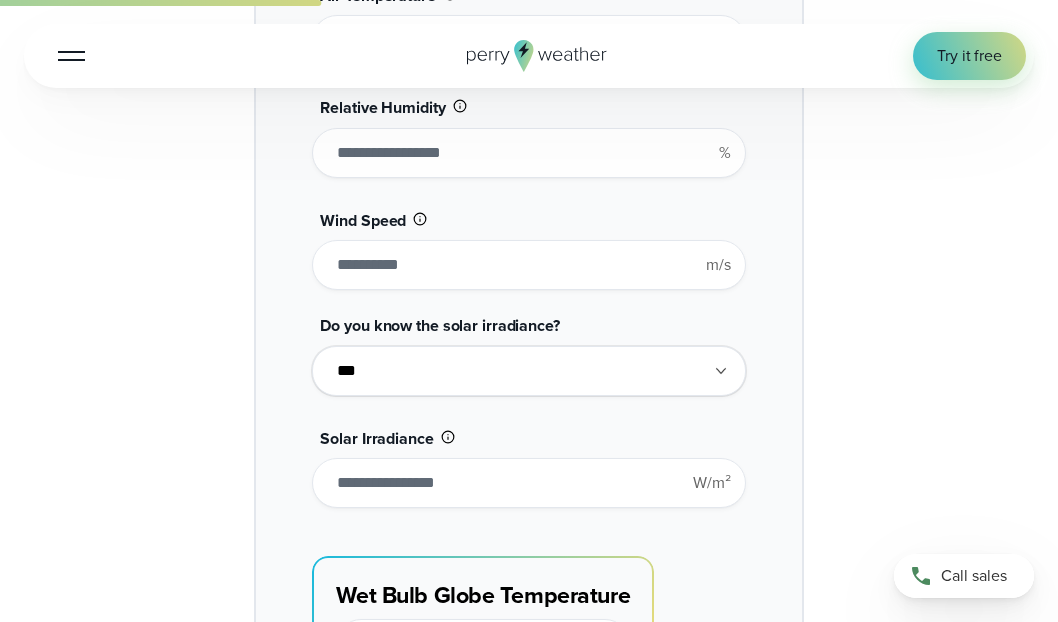 scroll, scrollTop: 2380, scrollLeft: 0, axis: vertical 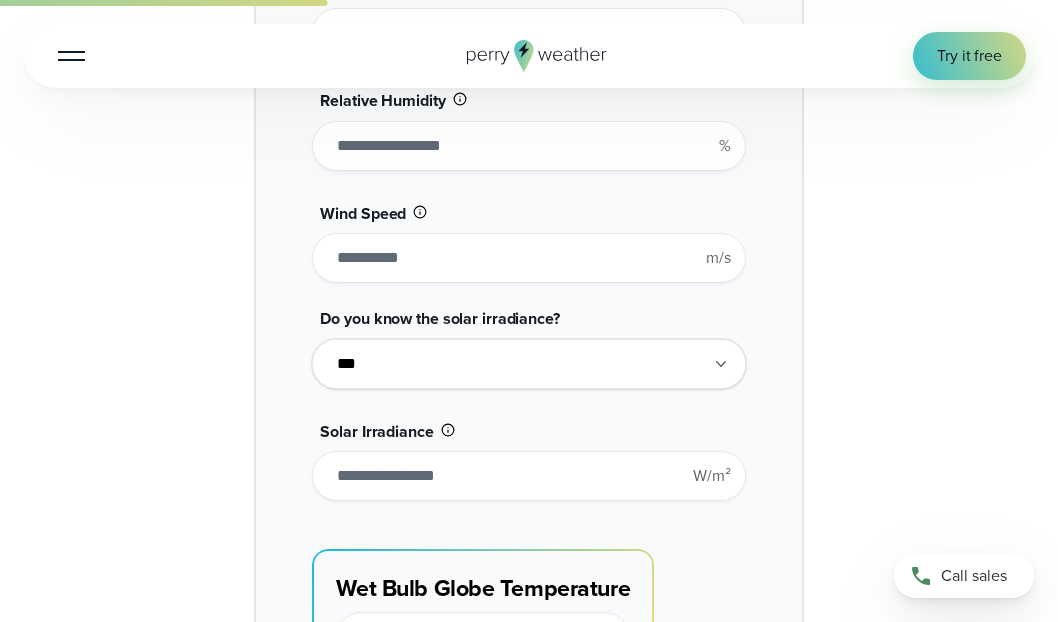 type on "**" 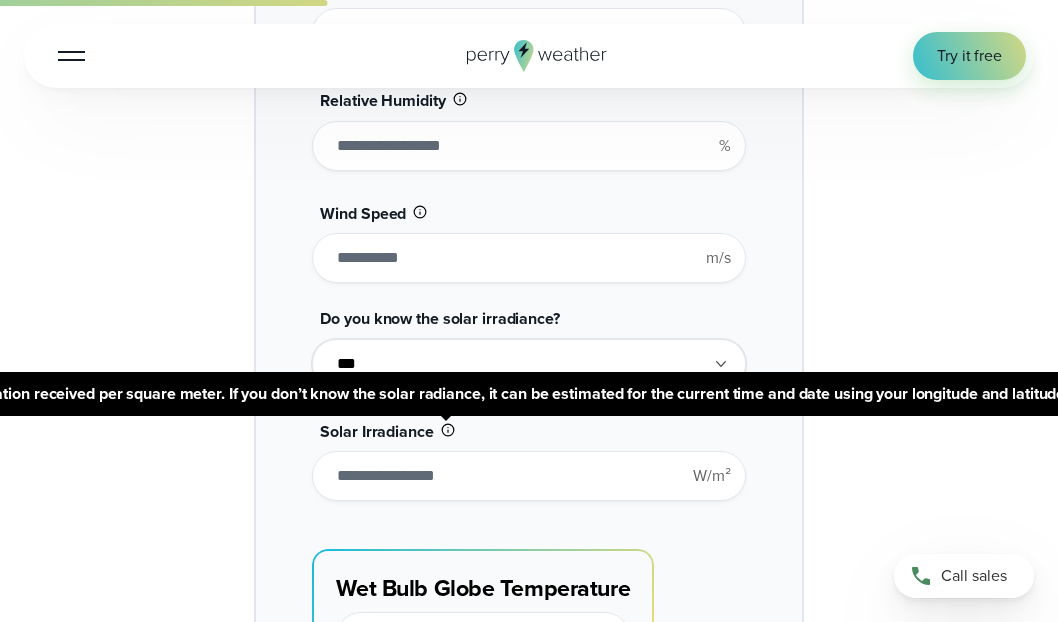 click 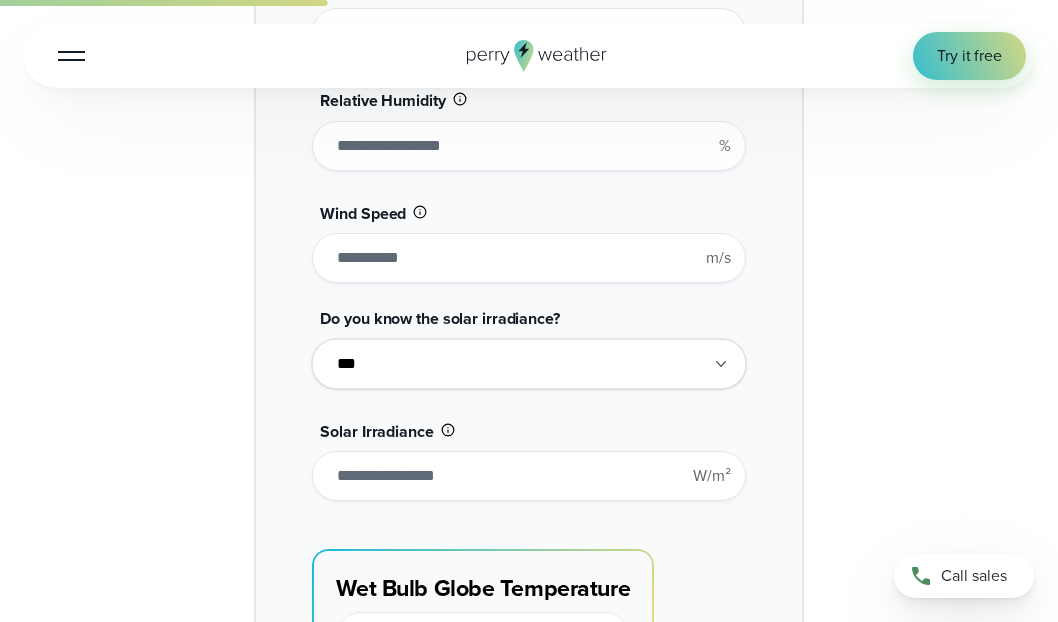 click on "**********" at bounding box center (528, 364) 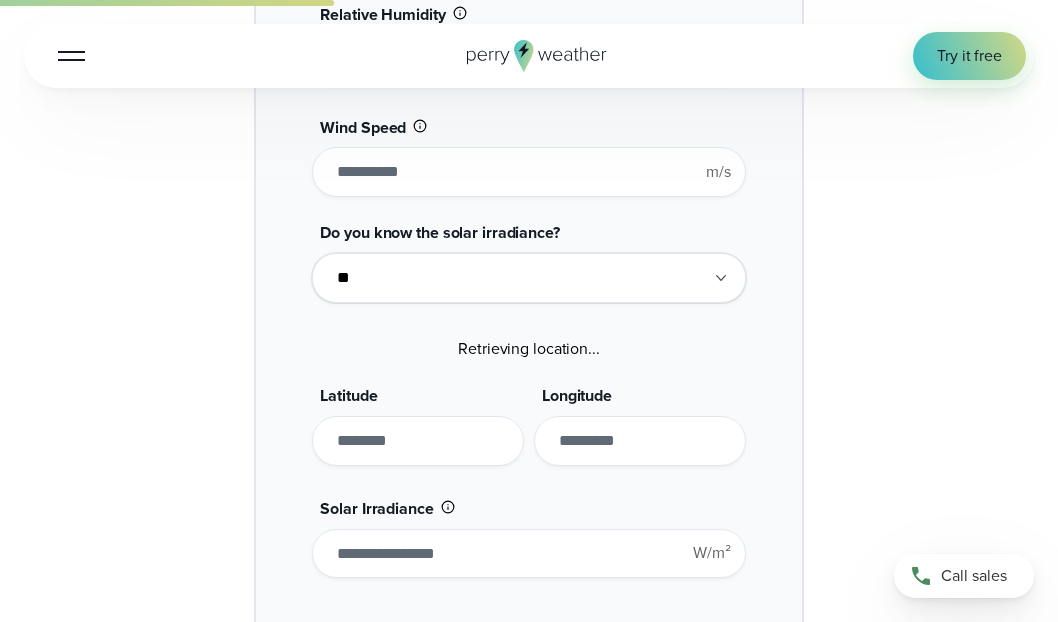 scroll, scrollTop: 2477, scrollLeft: 0, axis: vertical 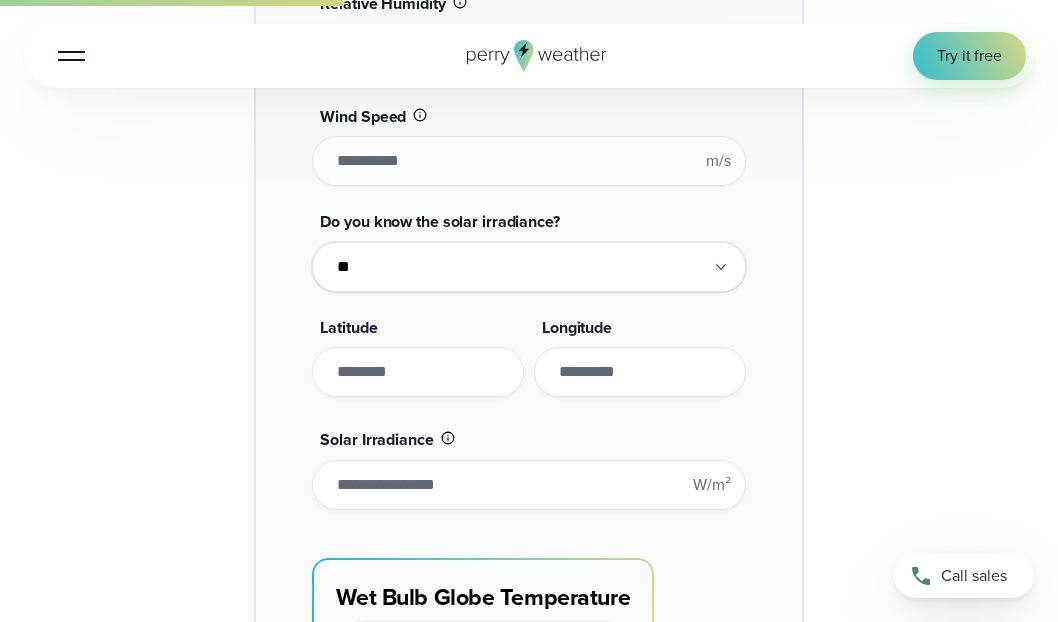click at bounding box center [418, 372] 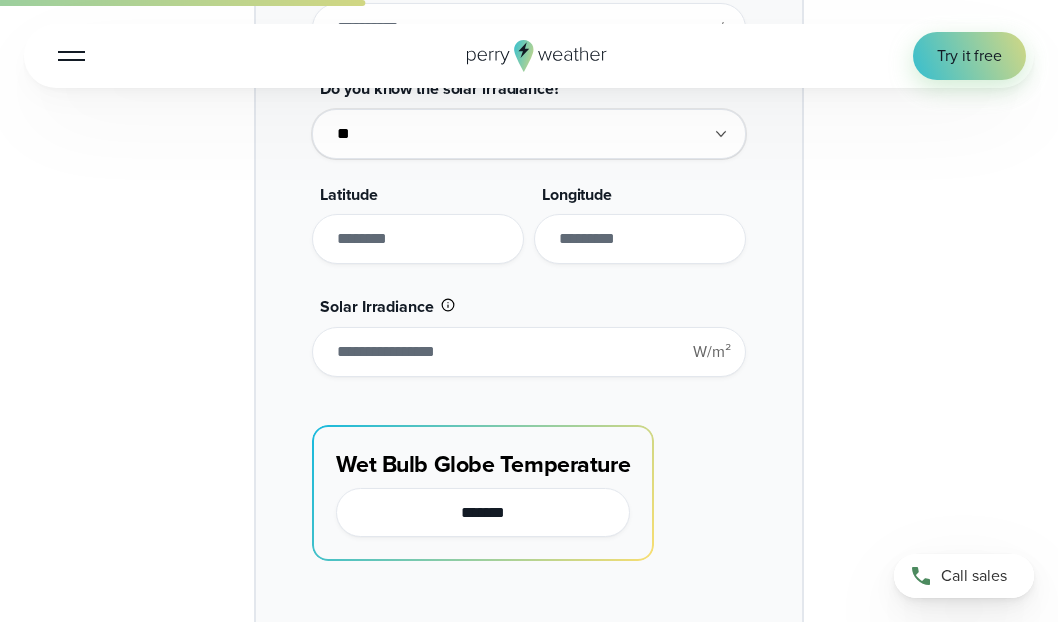 scroll, scrollTop: 2573, scrollLeft: 0, axis: vertical 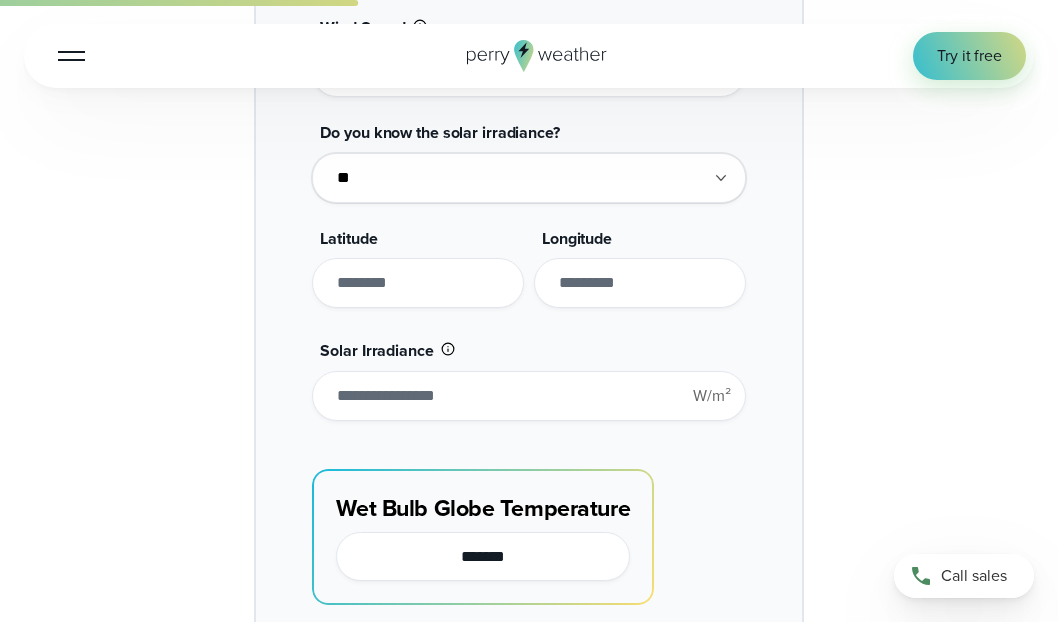 click at bounding box center (418, 283) 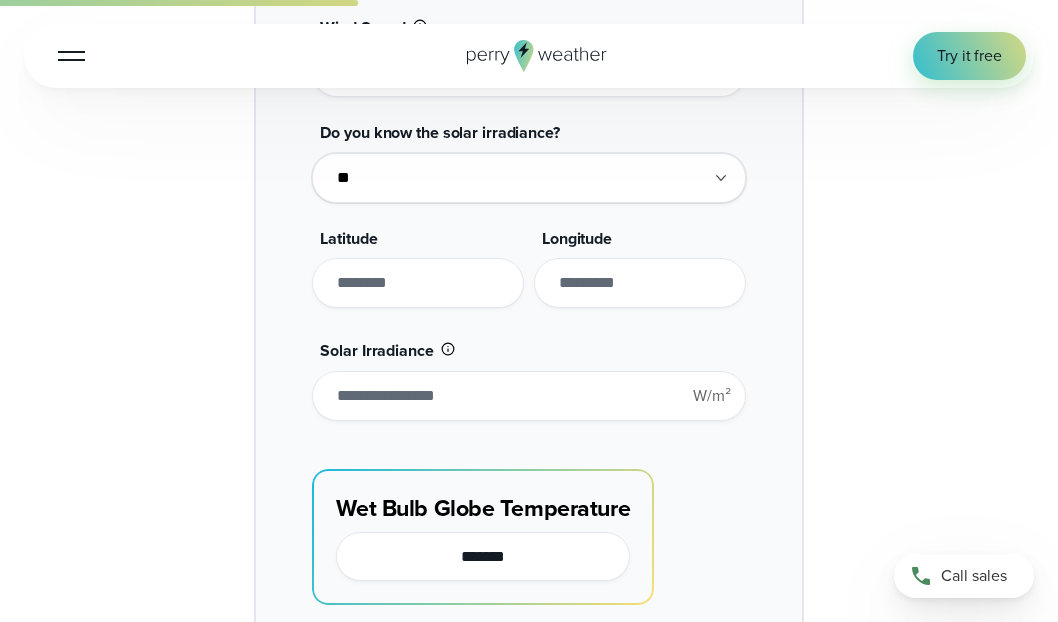 paste on "*******" 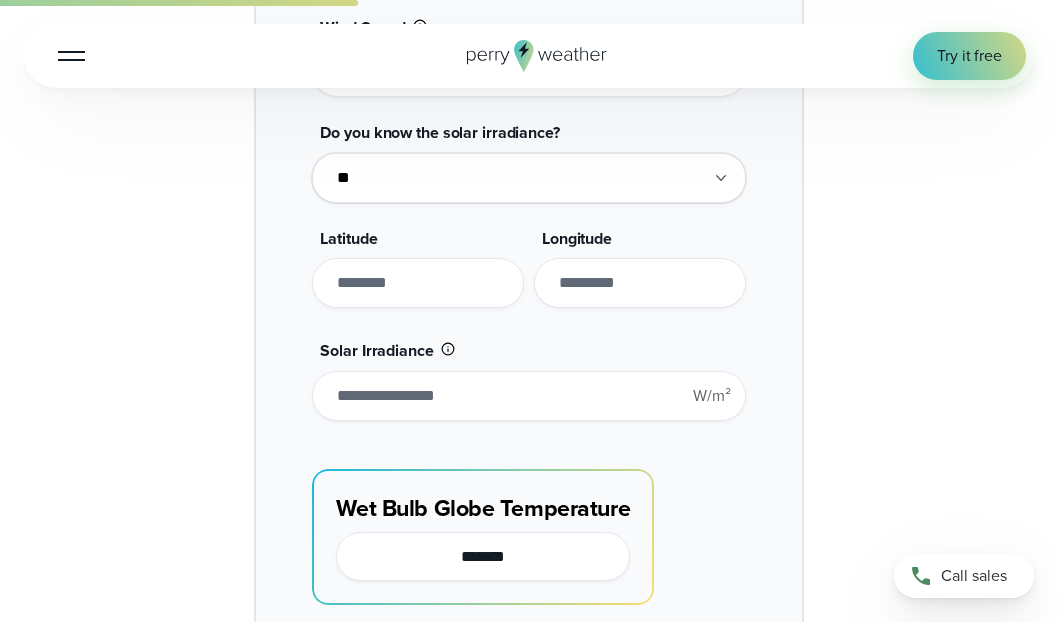 click at bounding box center (640, 283) 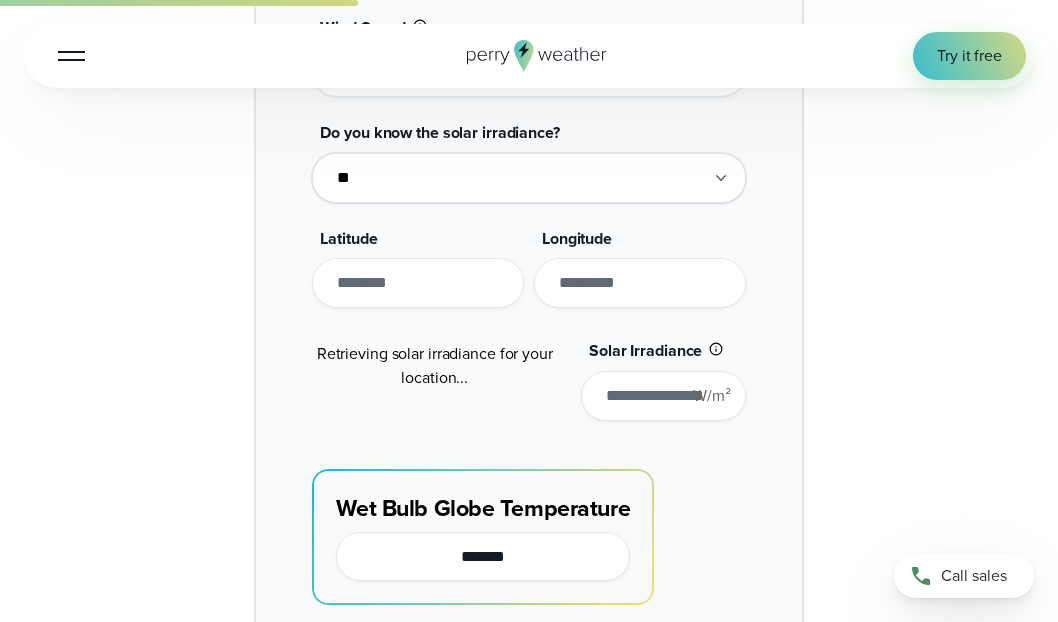 type on "***" 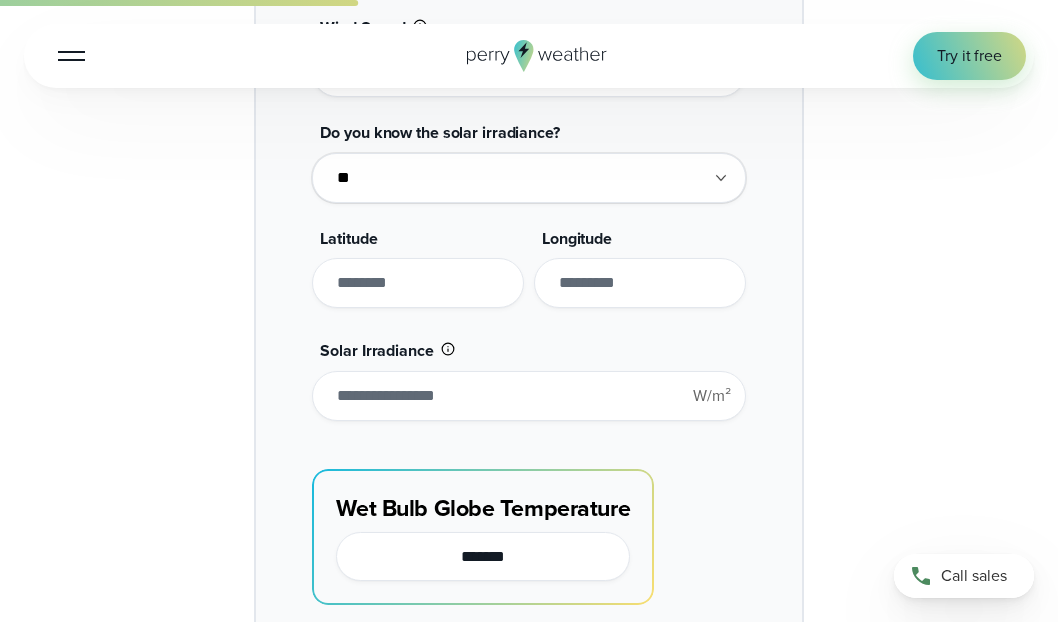 type on "*******" 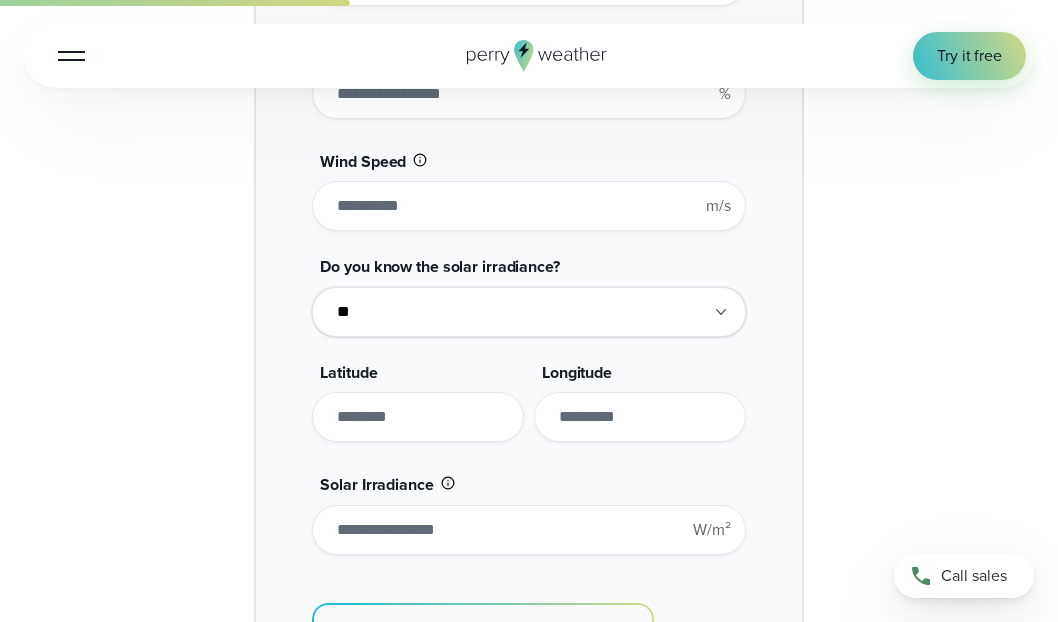 scroll, scrollTop: 2700, scrollLeft: 0, axis: vertical 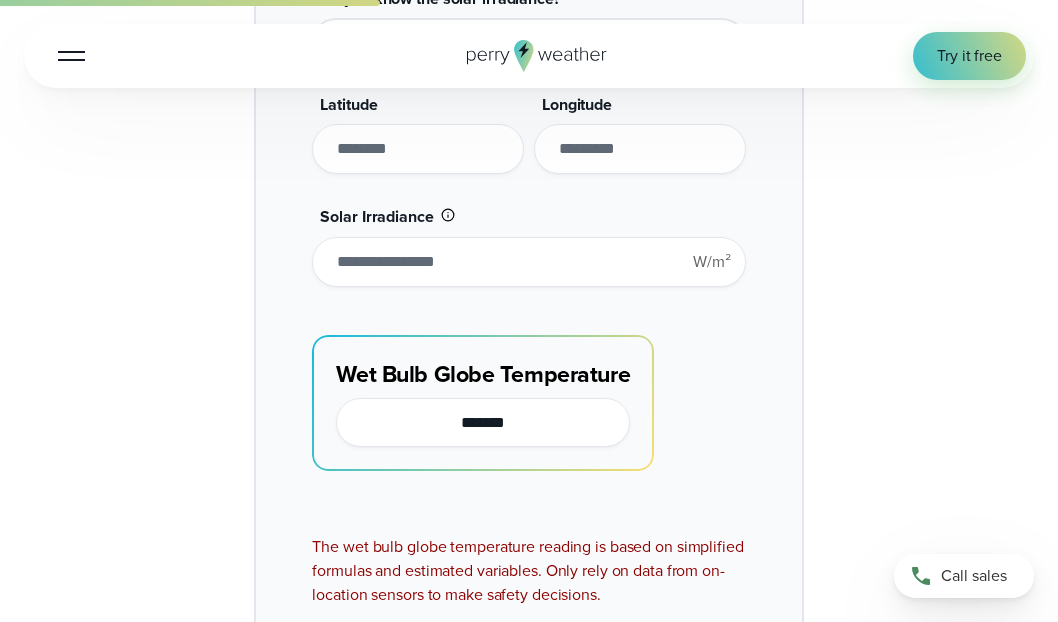 type on "********" 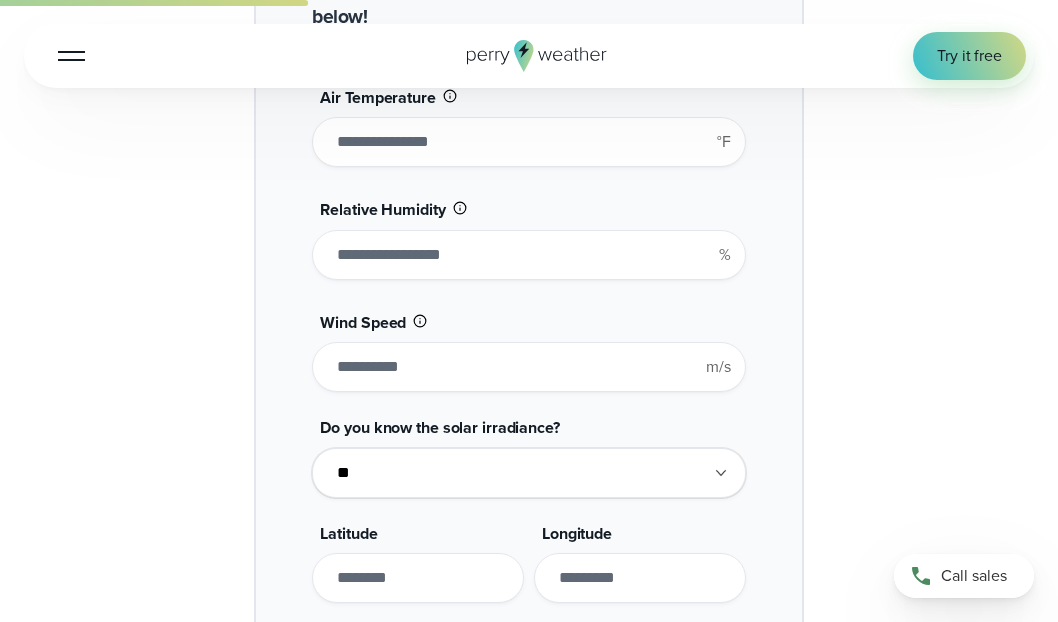 scroll, scrollTop: 2273, scrollLeft: 0, axis: vertical 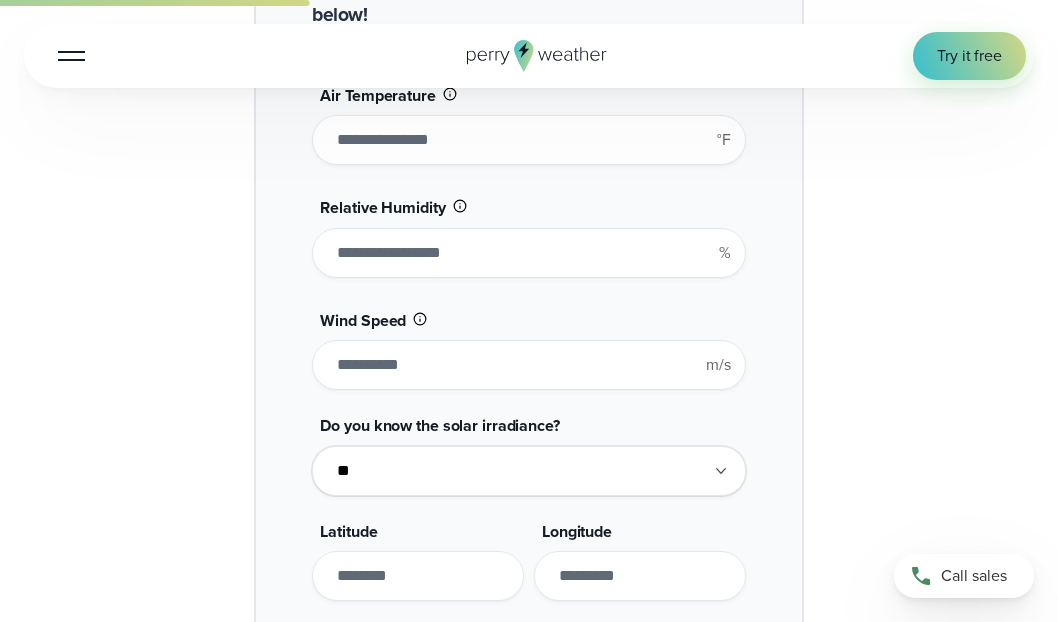 click on "**" at bounding box center [528, 140] 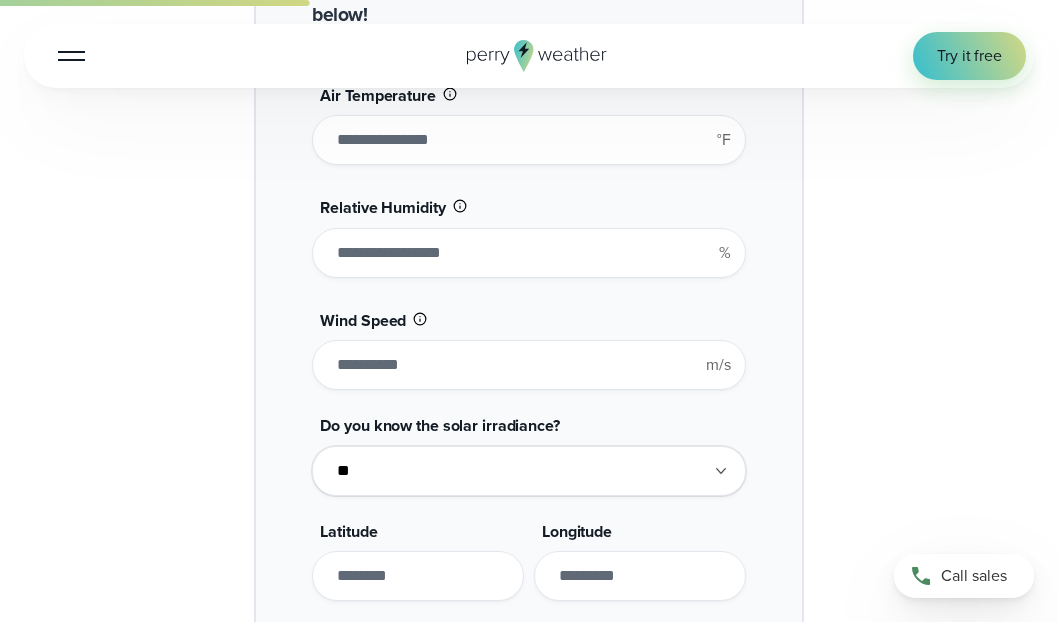 type on "**" 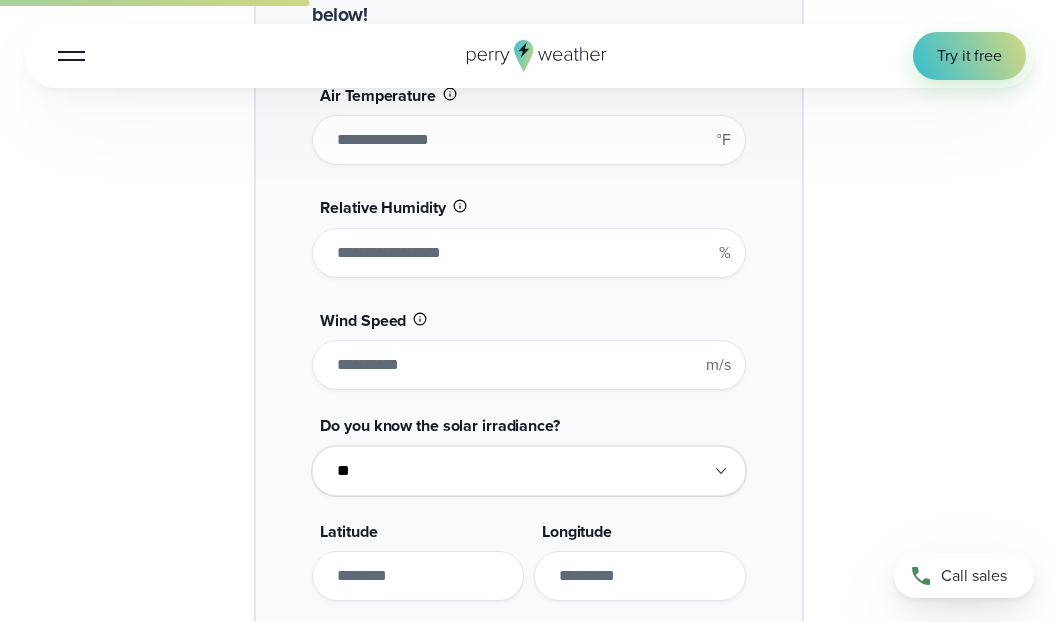 type on "*******" 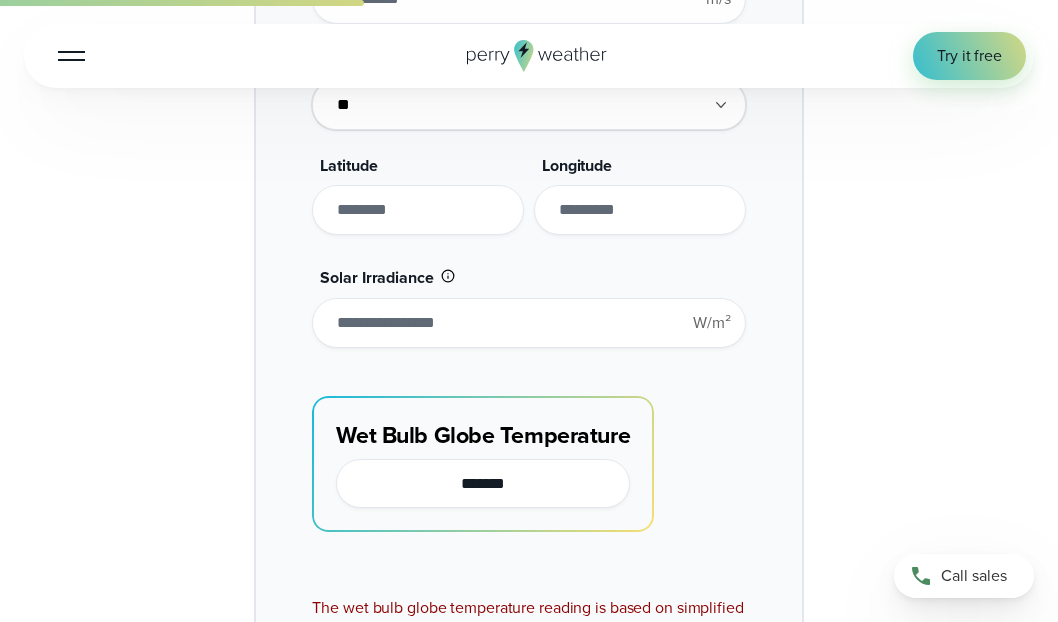 scroll, scrollTop: 2655, scrollLeft: 0, axis: vertical 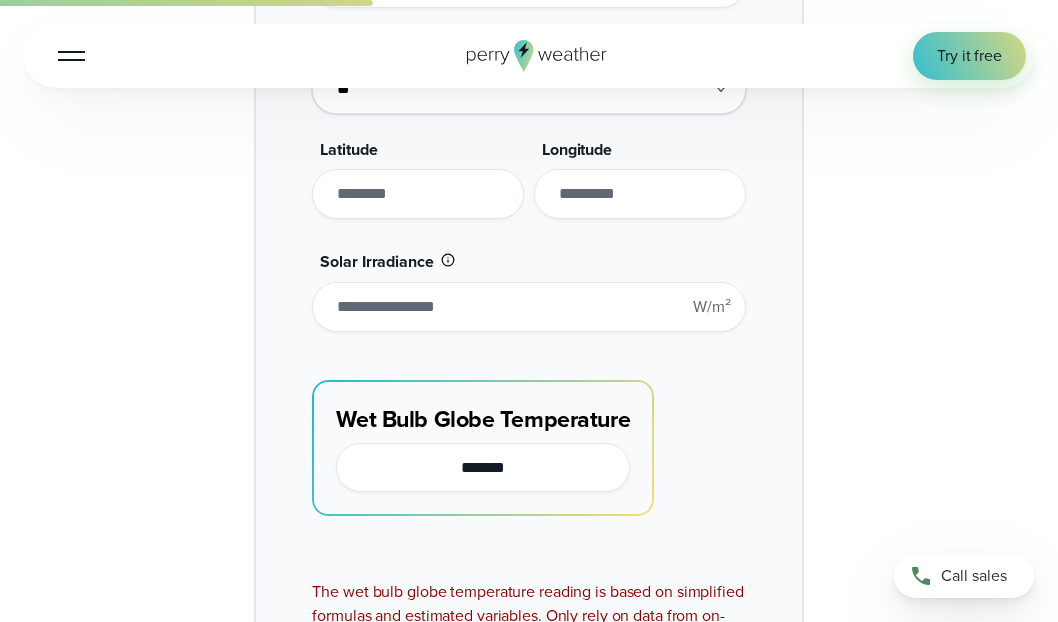 type on "**" 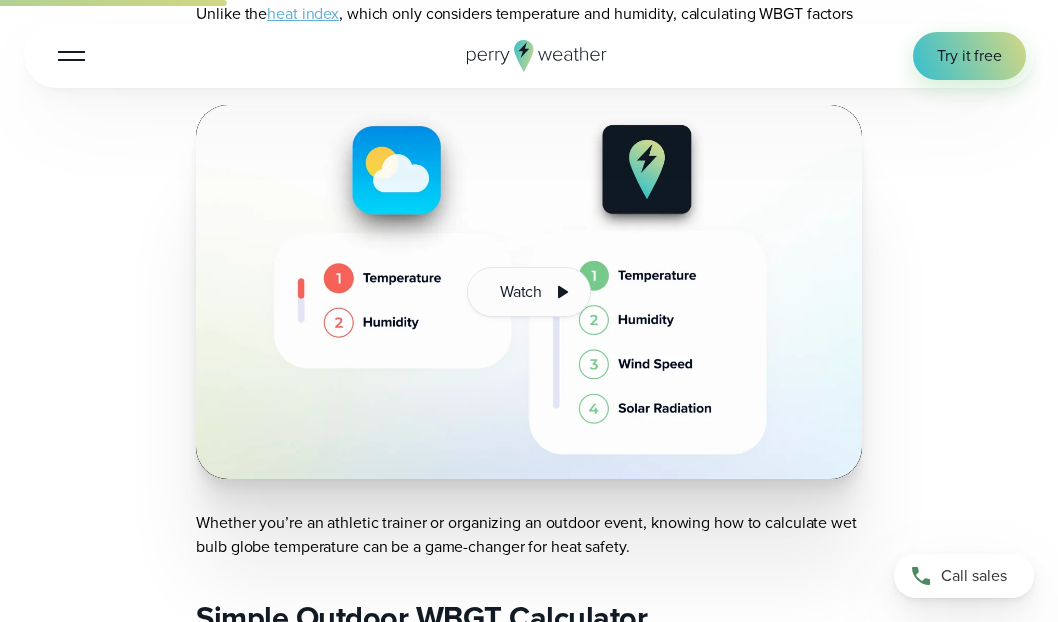 scroll, scrollTop: 1395, scrollLeft: 0, axis: vertical 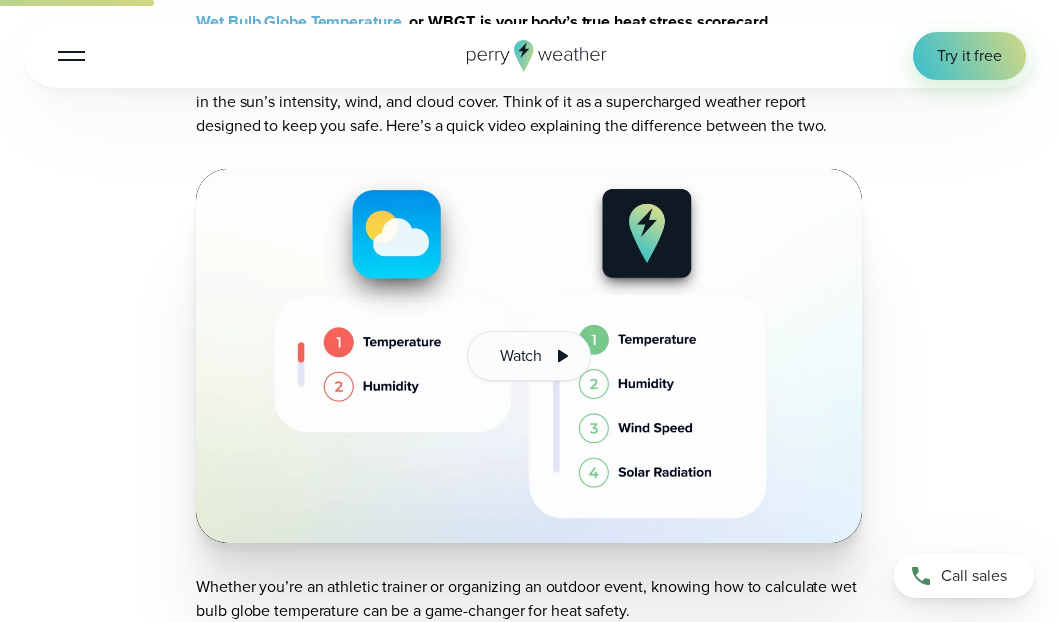 click on "Open Menu" at bounding box center (71, 55) 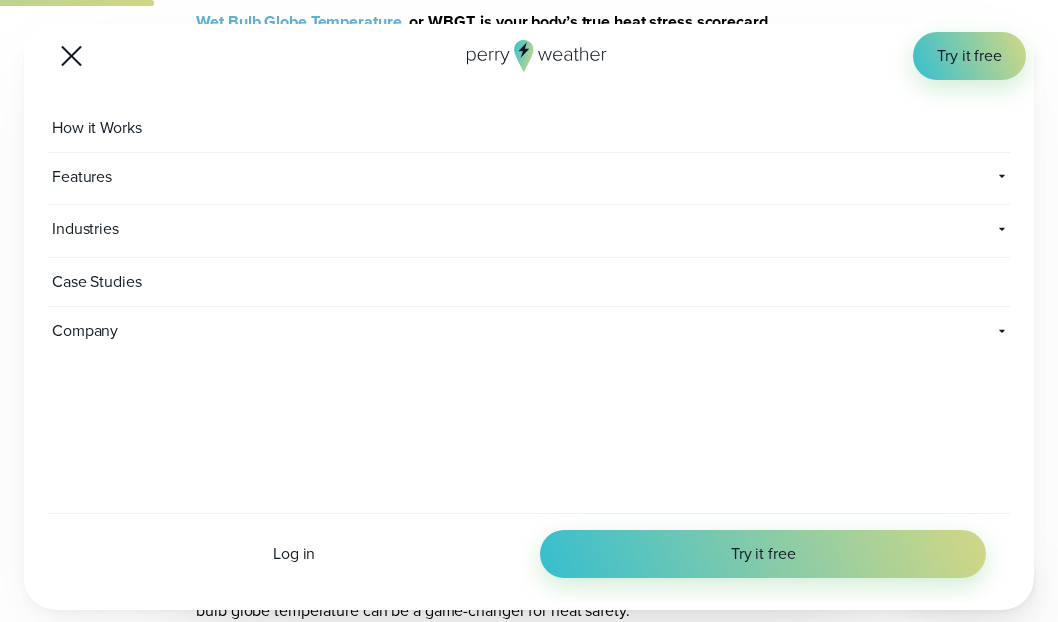 click on "How it Works" at bounding box center (99, 128) 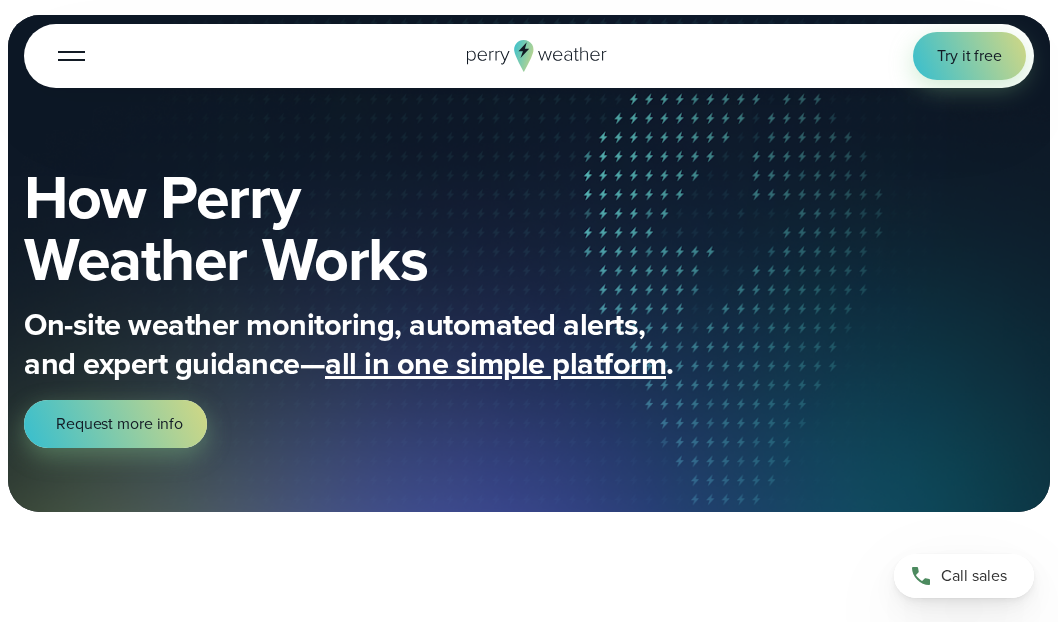 scroll, scrollTop: 0, scrollLeft: 0, axis: both 